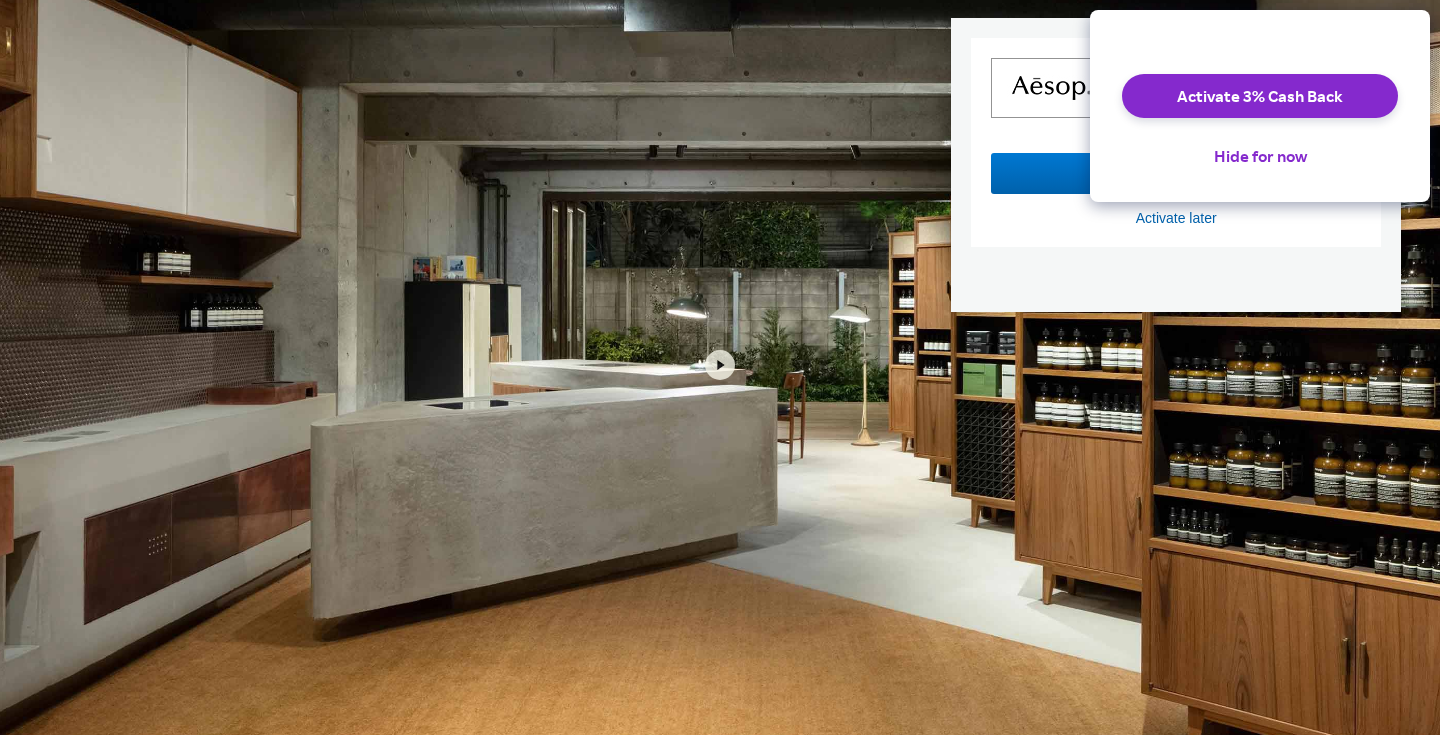 scroll, scrollTop: 565, scrollLeft: 0, axis: vertical 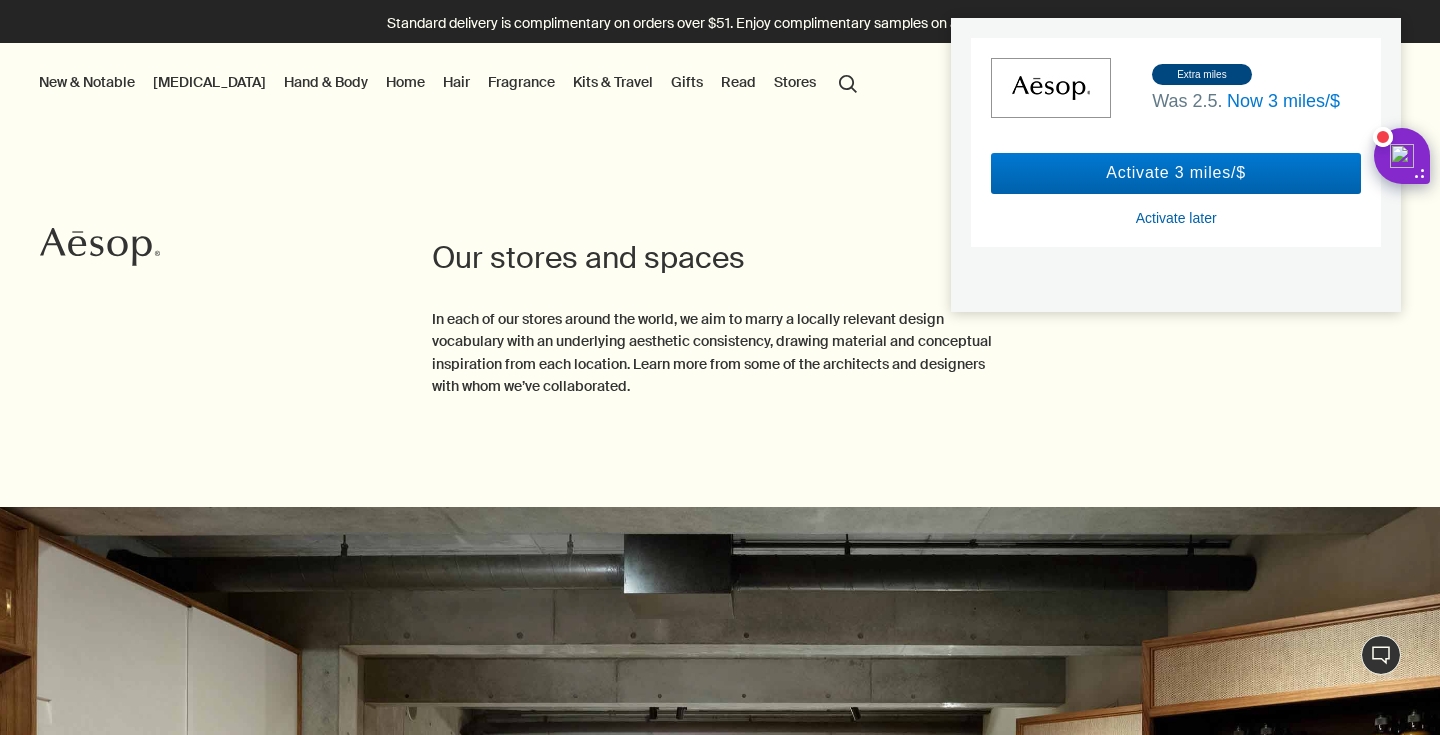 click at bounding box center [720, 735] 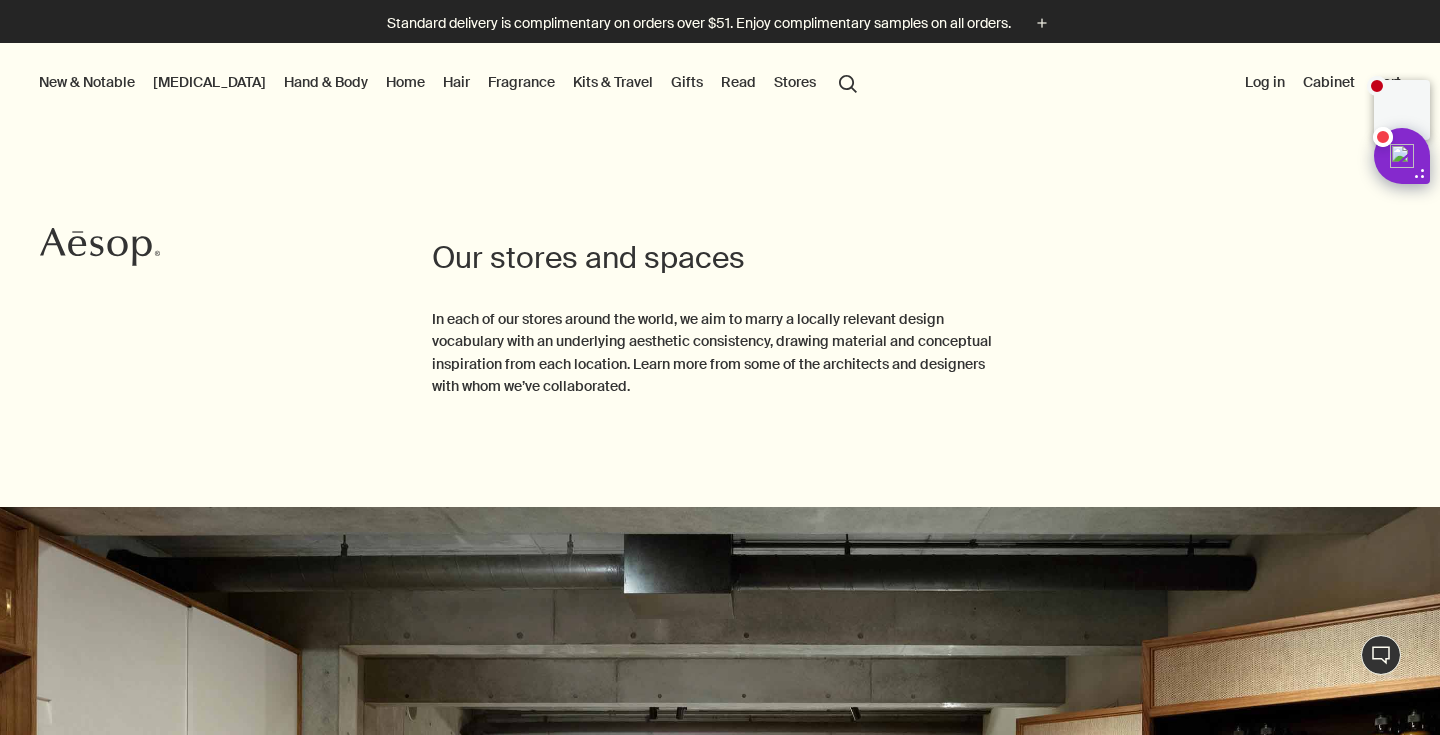click on "Stores" at bounding box center (795, 82) 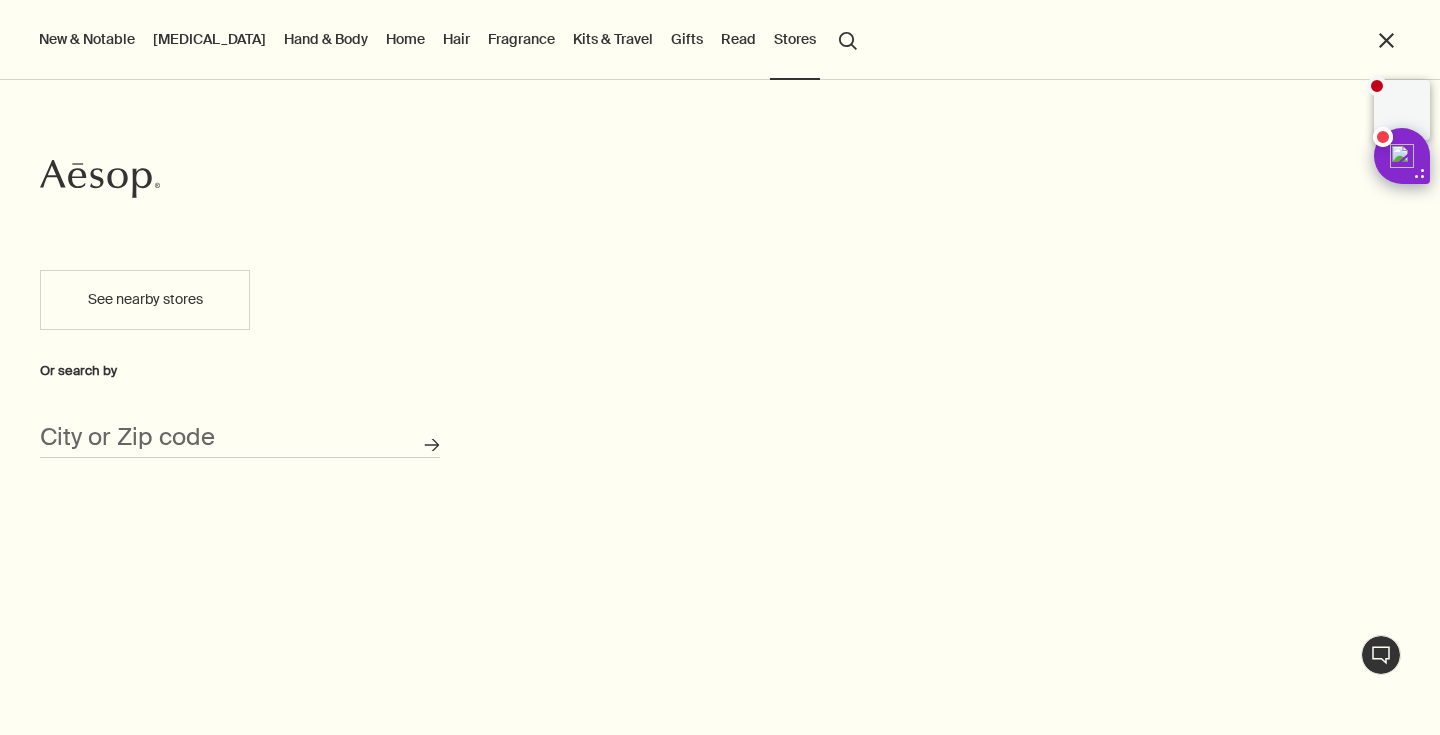 click on "See nearby stores" at bounding box center [145, 300] 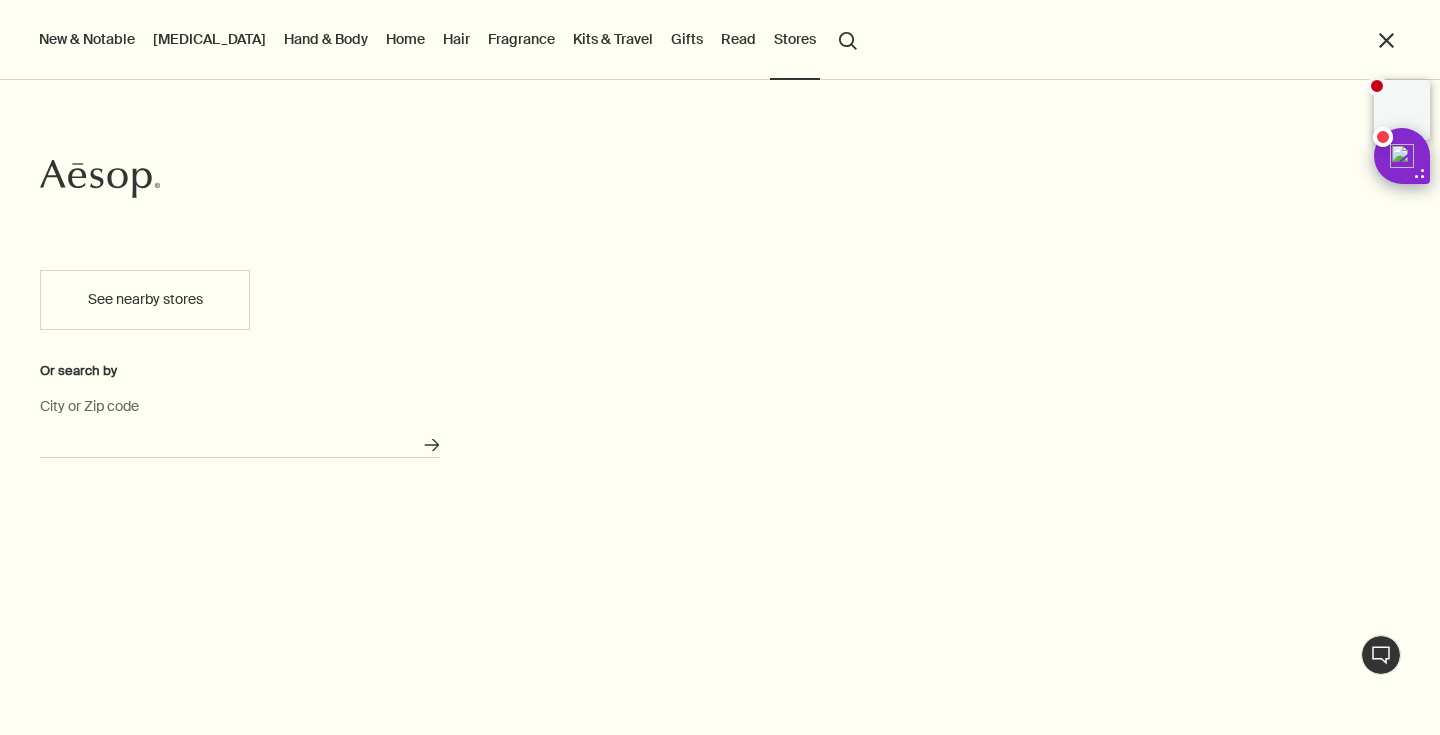 click on "City or Zip code" at bounding box center [240, 442] 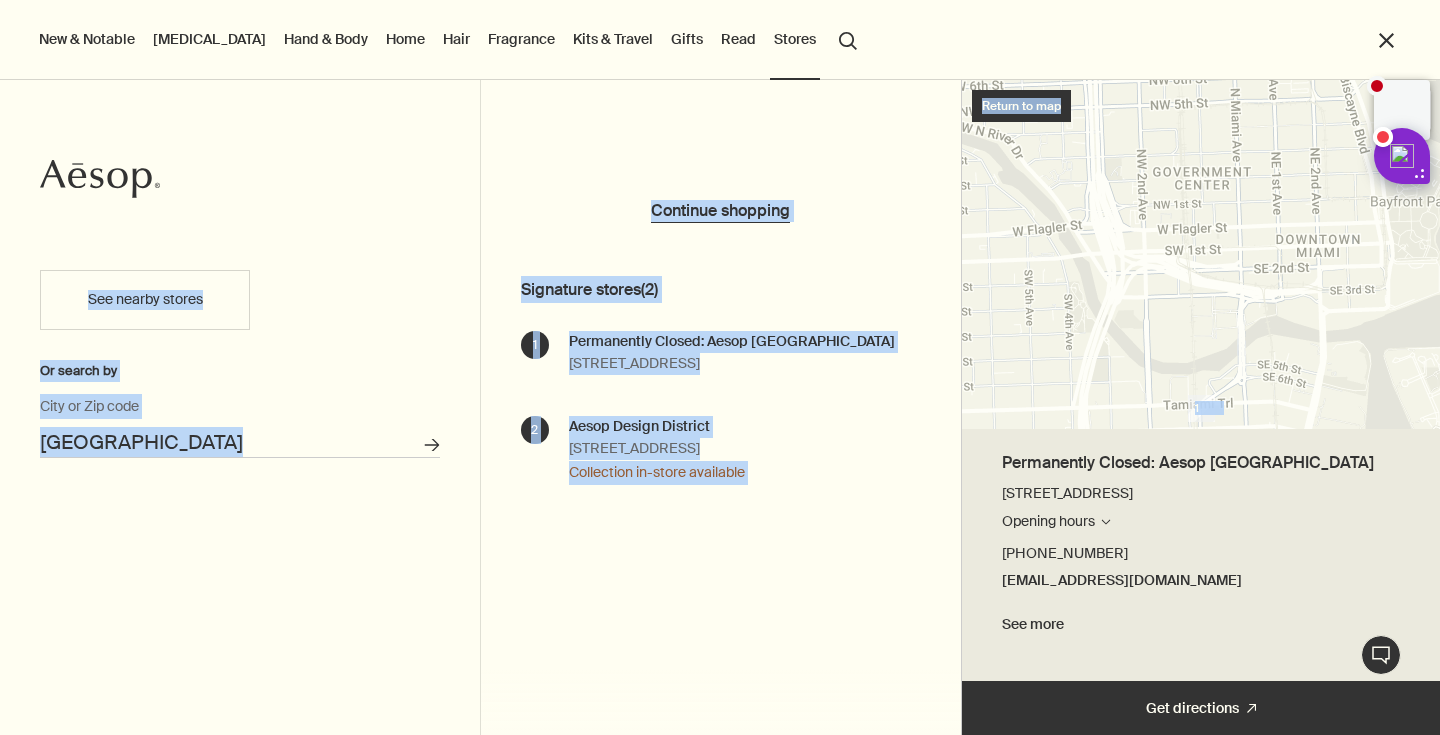 drag, startPoint x: 1230, startPoint y: 305, endPoint x: 1238, endPoint y: 79, distance: 226.14156 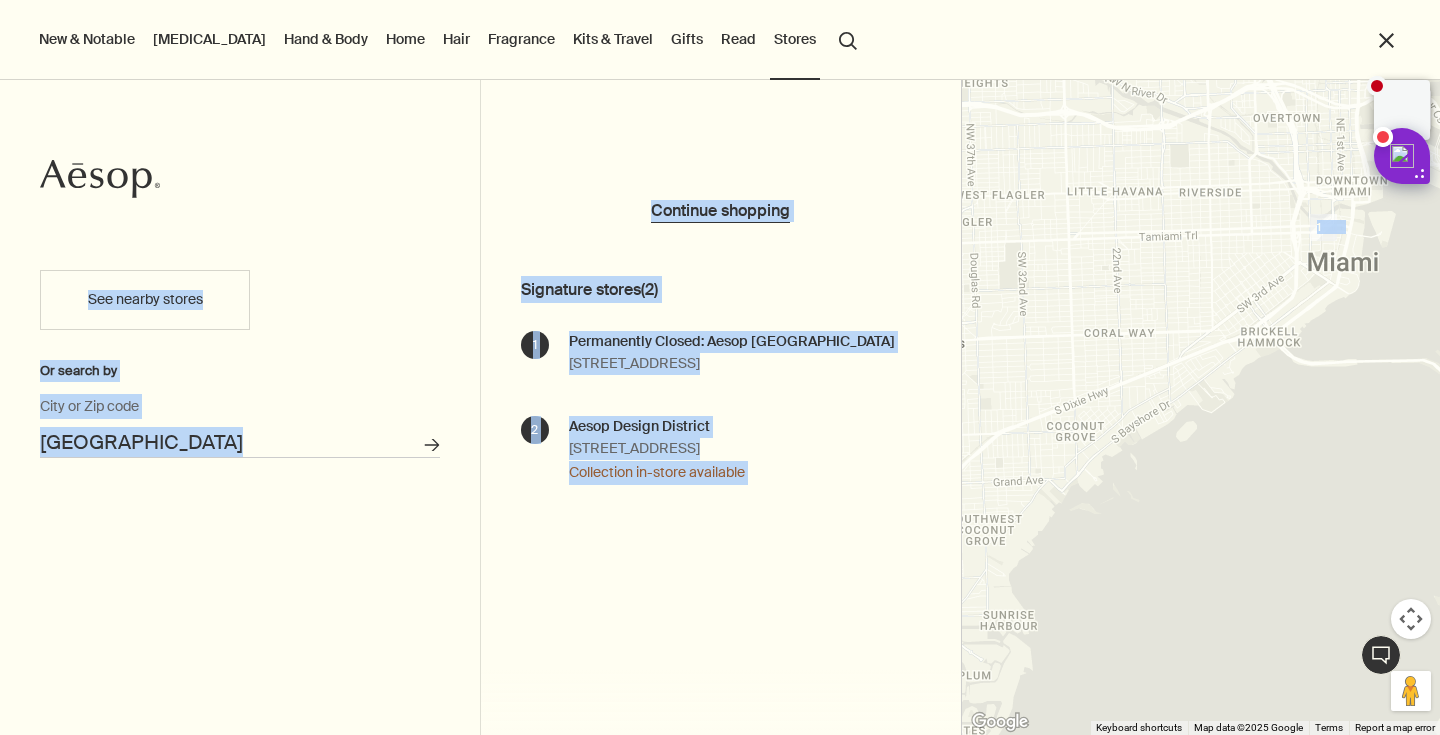 drag, startPoint x: 1171, startPoint y: 584, endPoint x: 1347, endPoint y: 208, distance: 415.15298 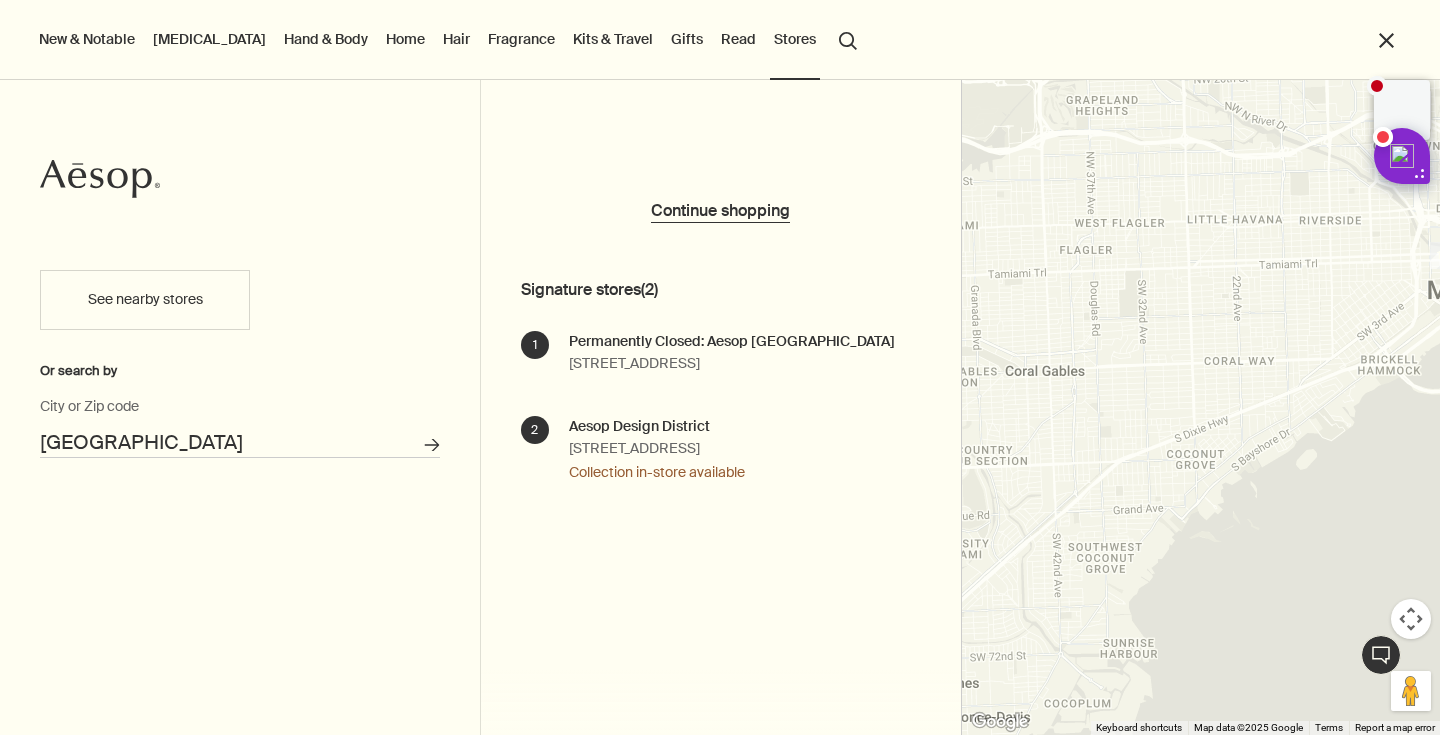 drag, startPoint x: 1148, startPoint y: 389, endPoint x: 1222, endPoint y: 452, distance: 97.18539 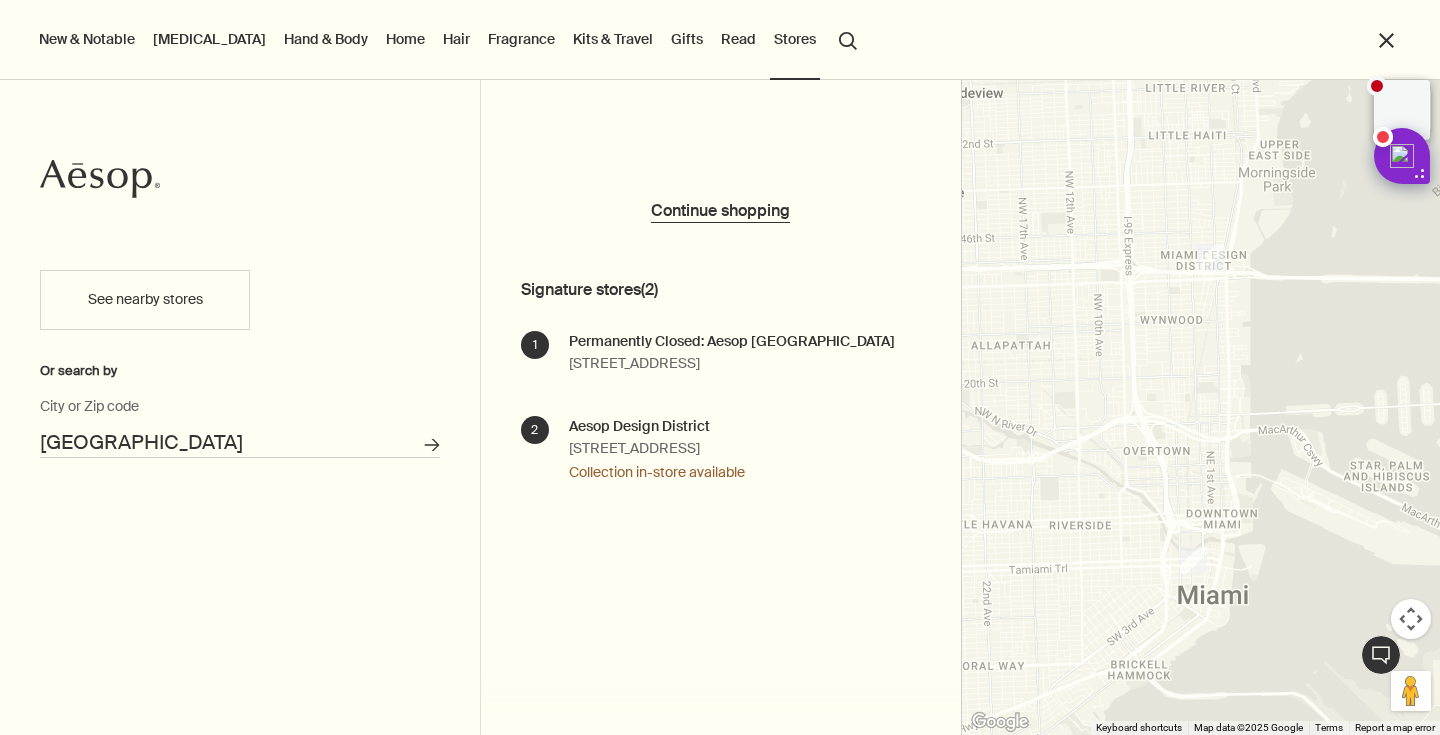click on "[GEOGRAPHIC_DATA]" at bounding box center [240, 442] 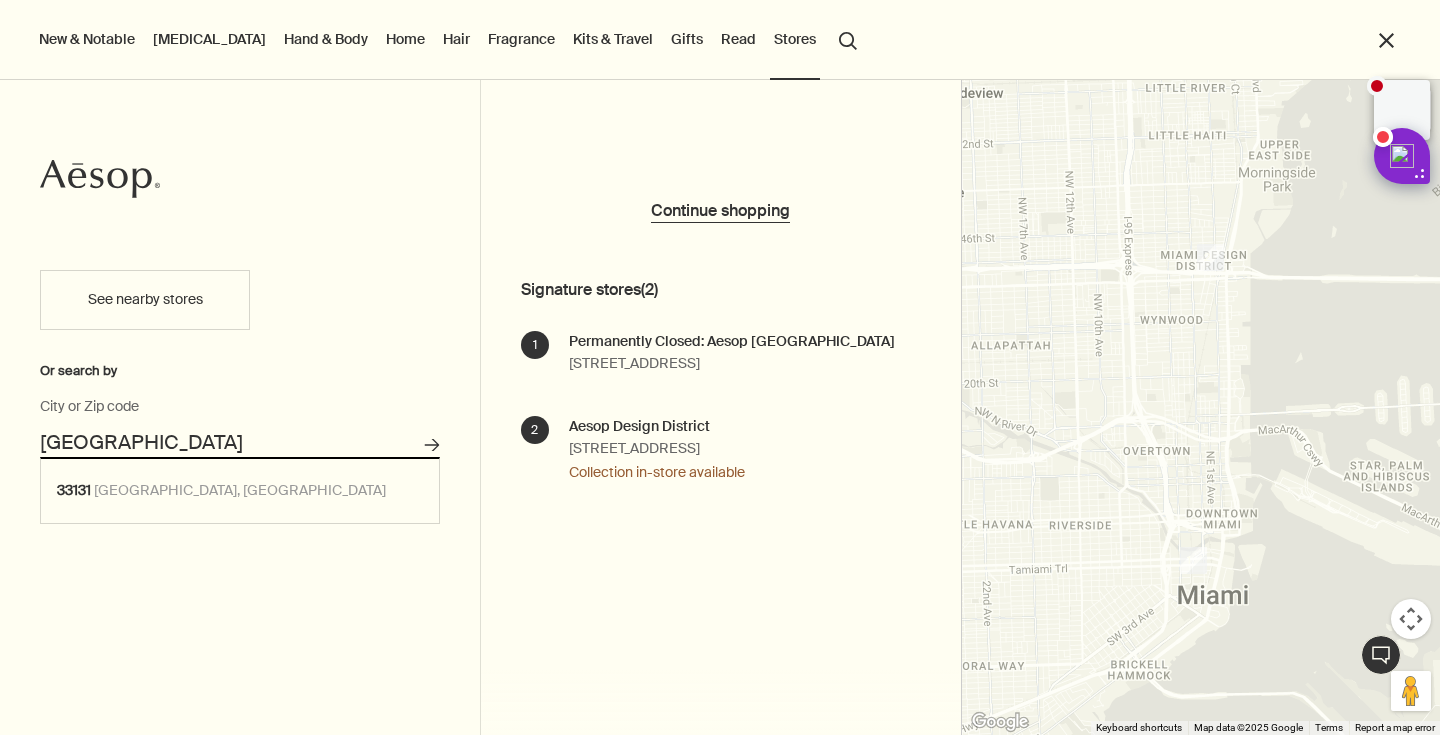 click on "[GEOGRAPHIC_DATA]" at bounding box center (240, 442) 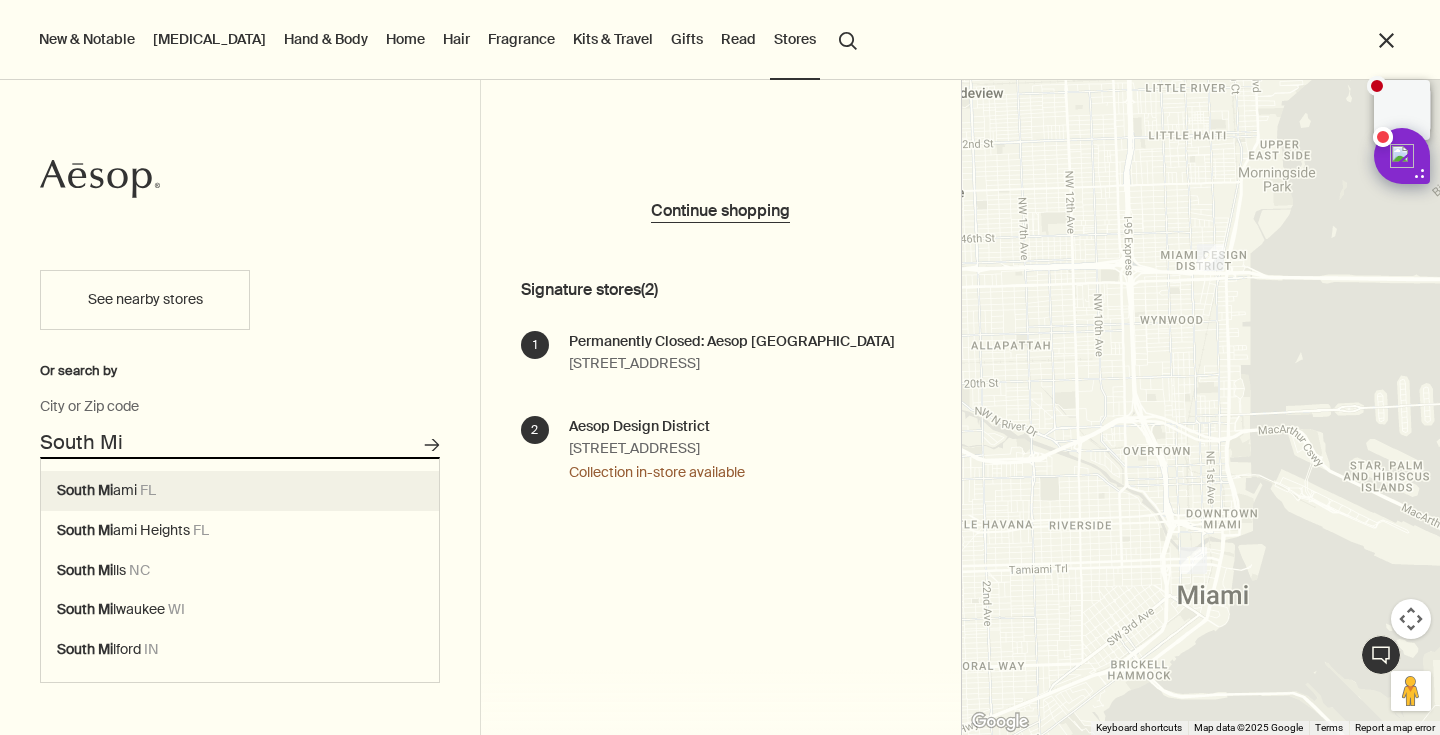 type on "[GEOGRAPHIC_DATA], [GEOGRAPHIC_DATA]" 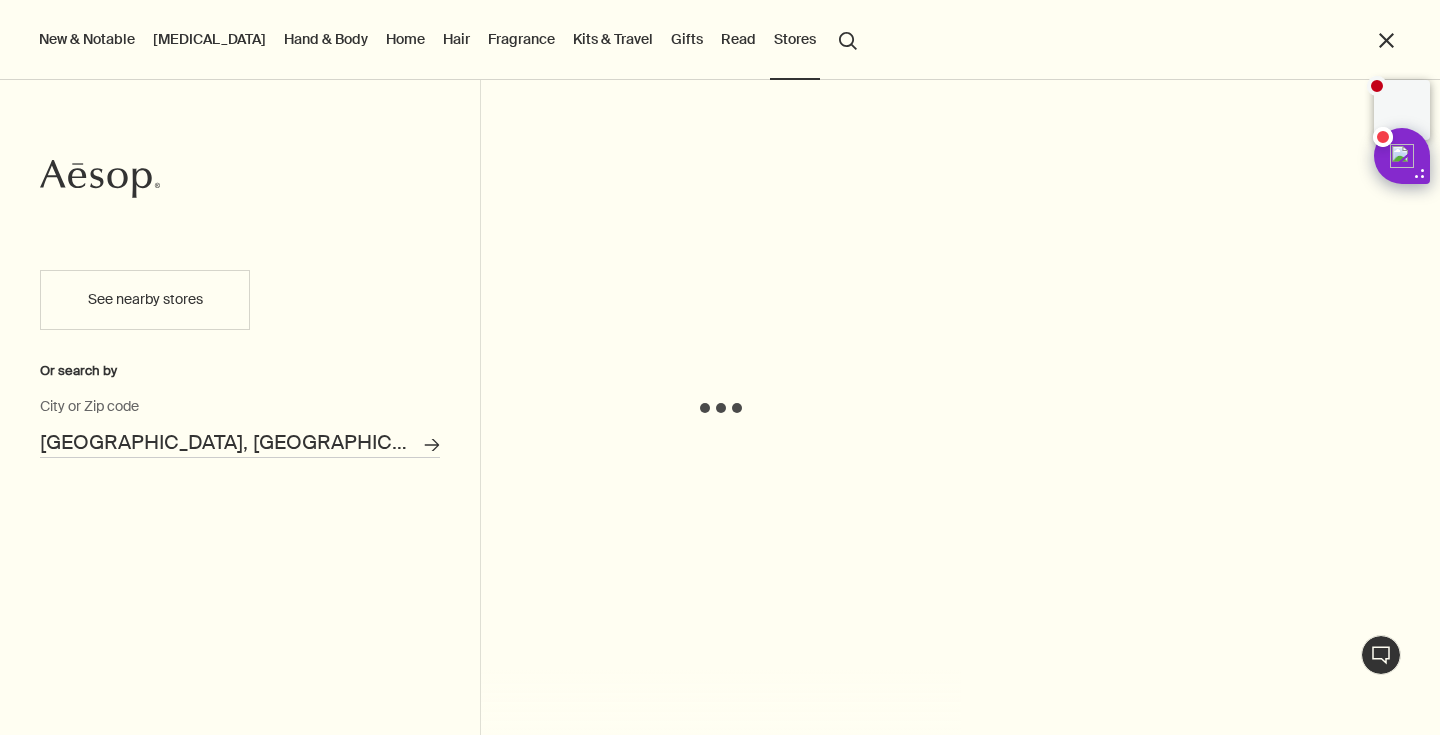 click on "See nearby stores Or search by [GEOGRAPHIC_DATA], [GEOGRAPHIC_DATA] City or Zip code  Search for stores" at bounding box center (240, 492) 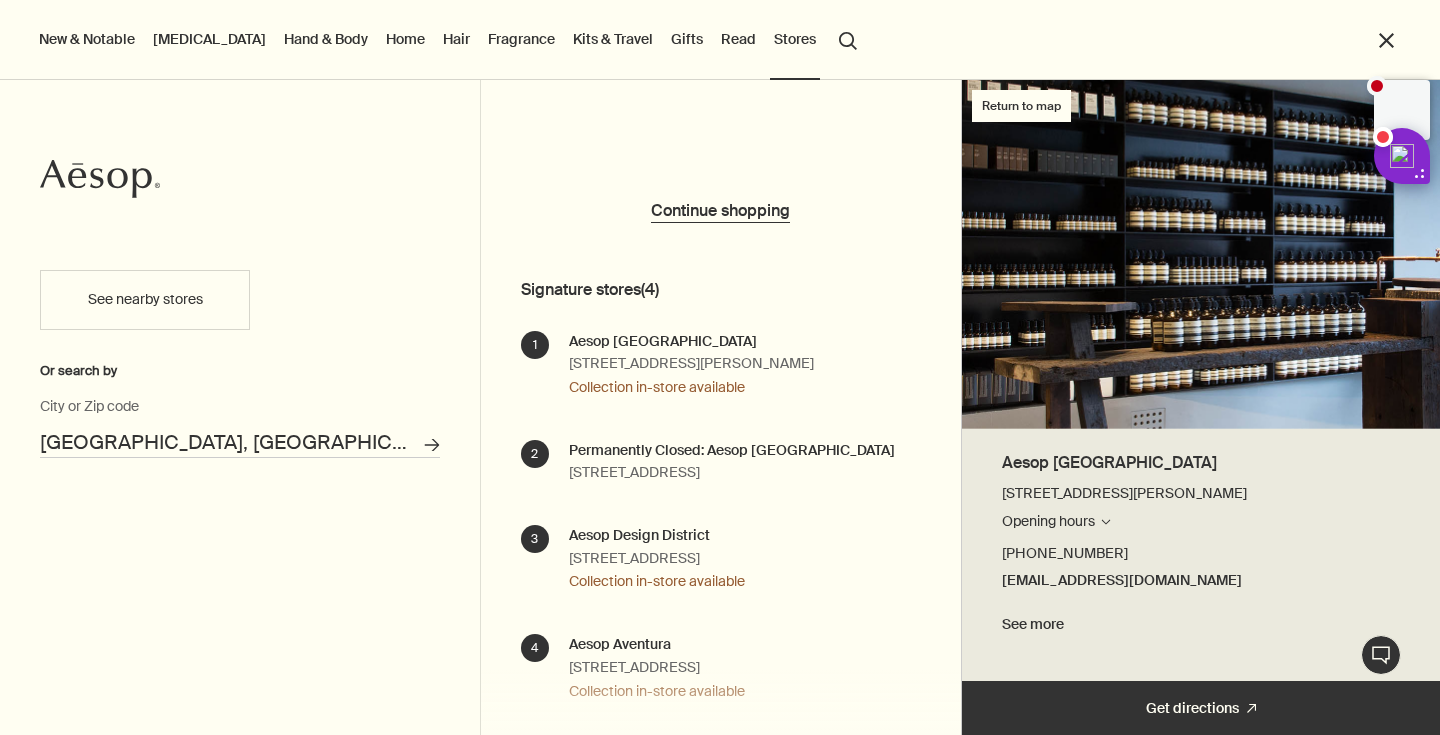 click on "Aesop [GEOGRAPHIC_DATA]" at bounding box center (691, 342) 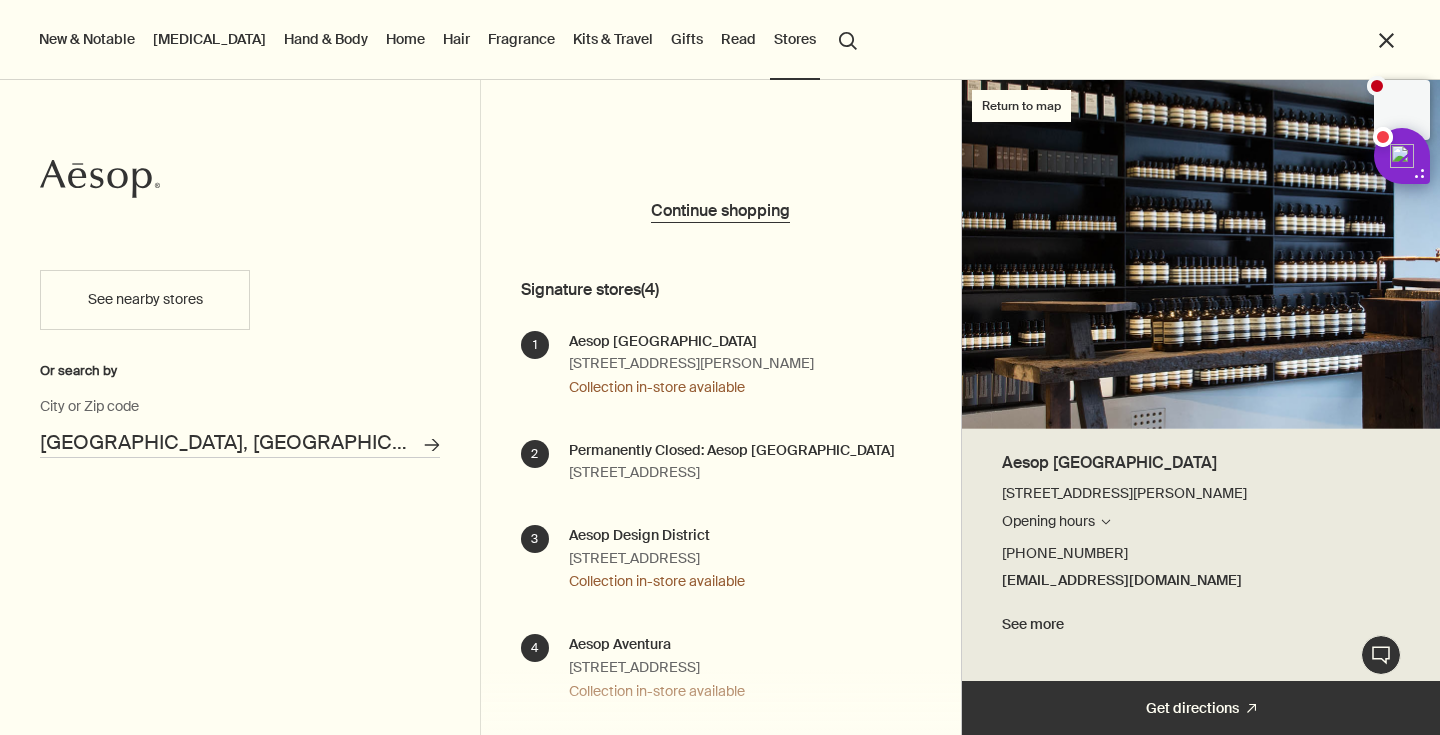 click on "Aesop [GEOGRAPHIC_DATA]" at bounding box center (691, 342) 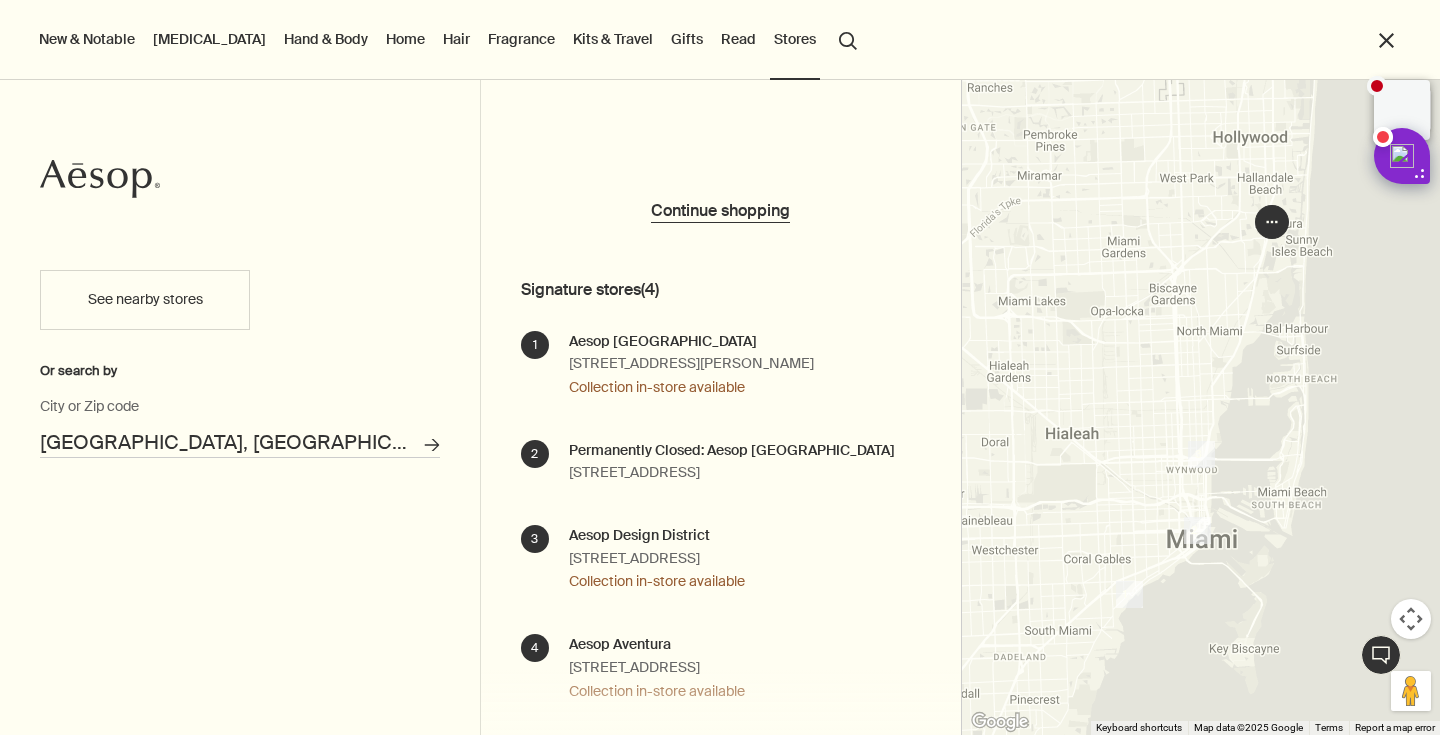 click on "search Search" at bounding box center (848, 39) 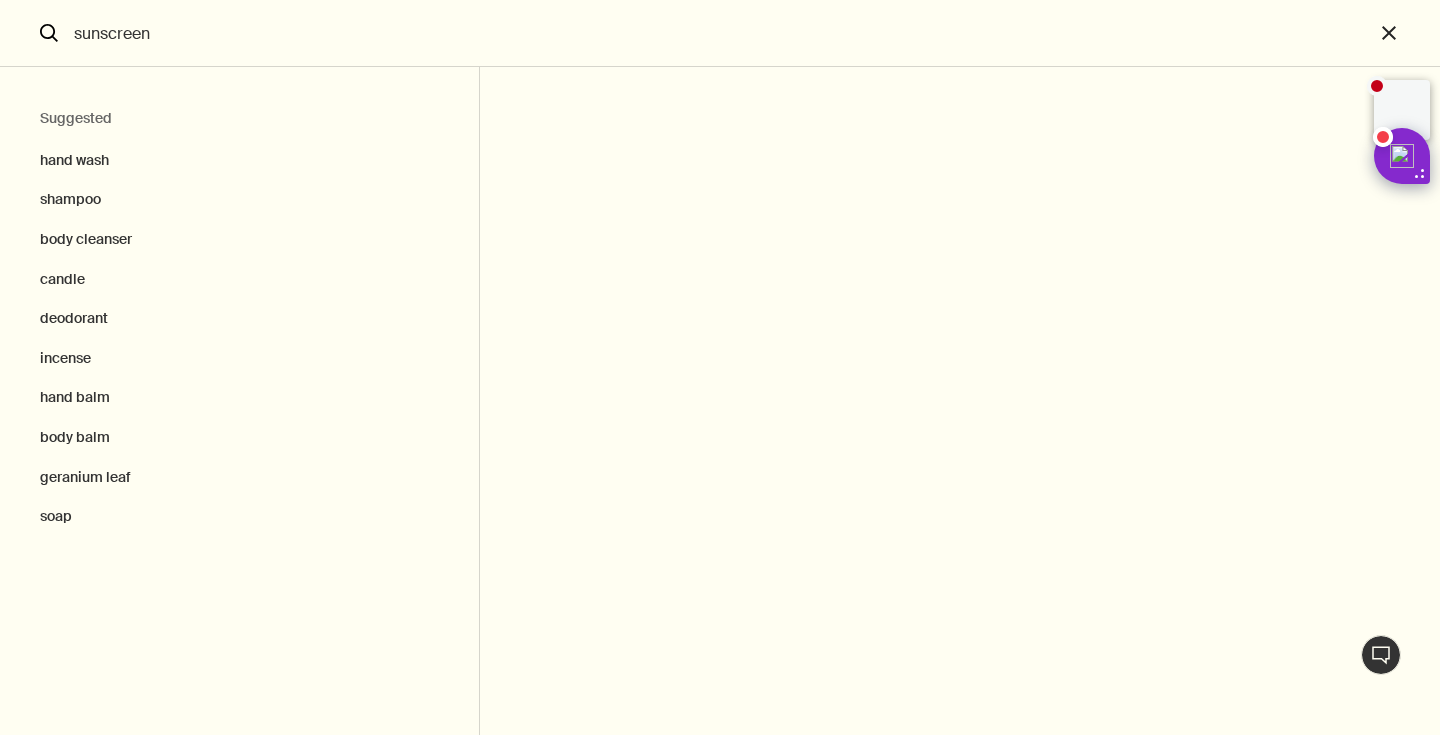 type on "sunscreen" 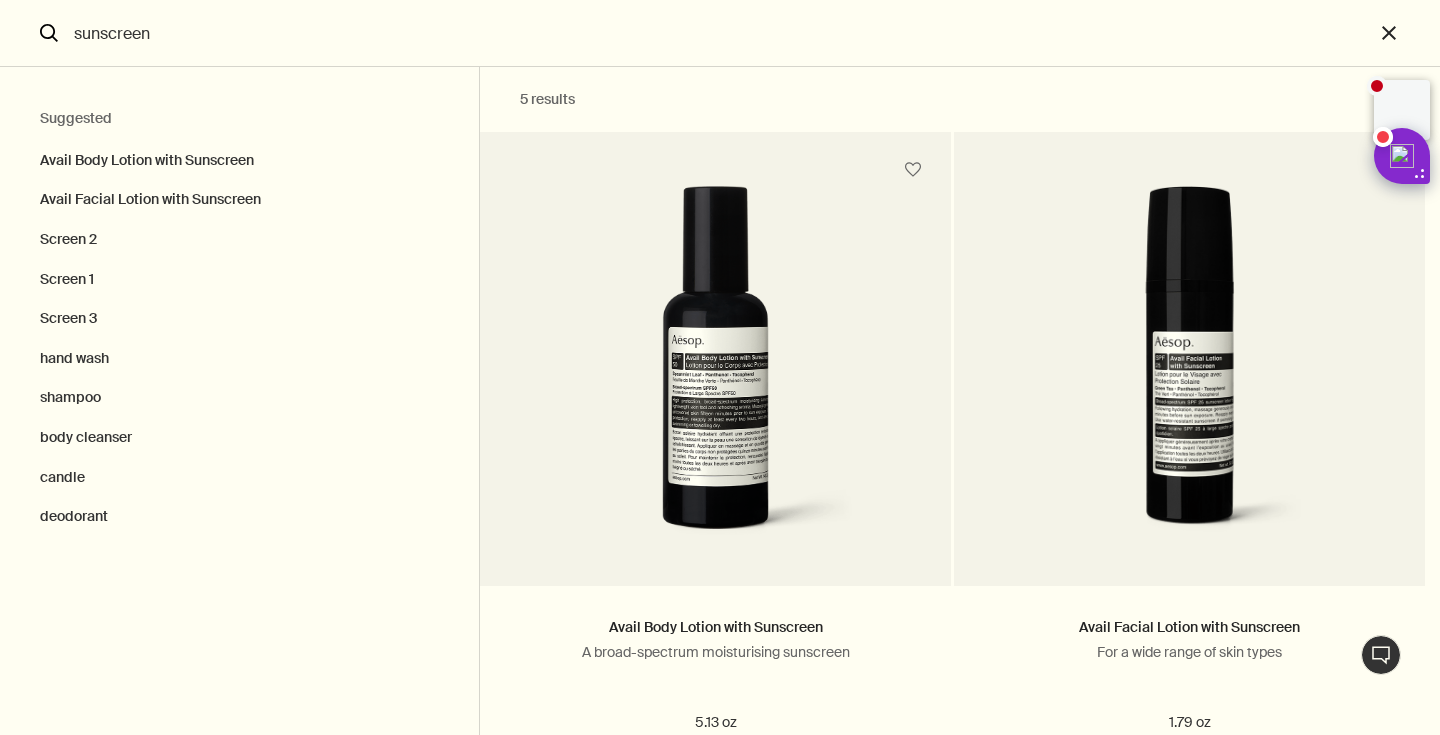 scroll, scrollTop: 0, scrollLeft: 0, axis: both 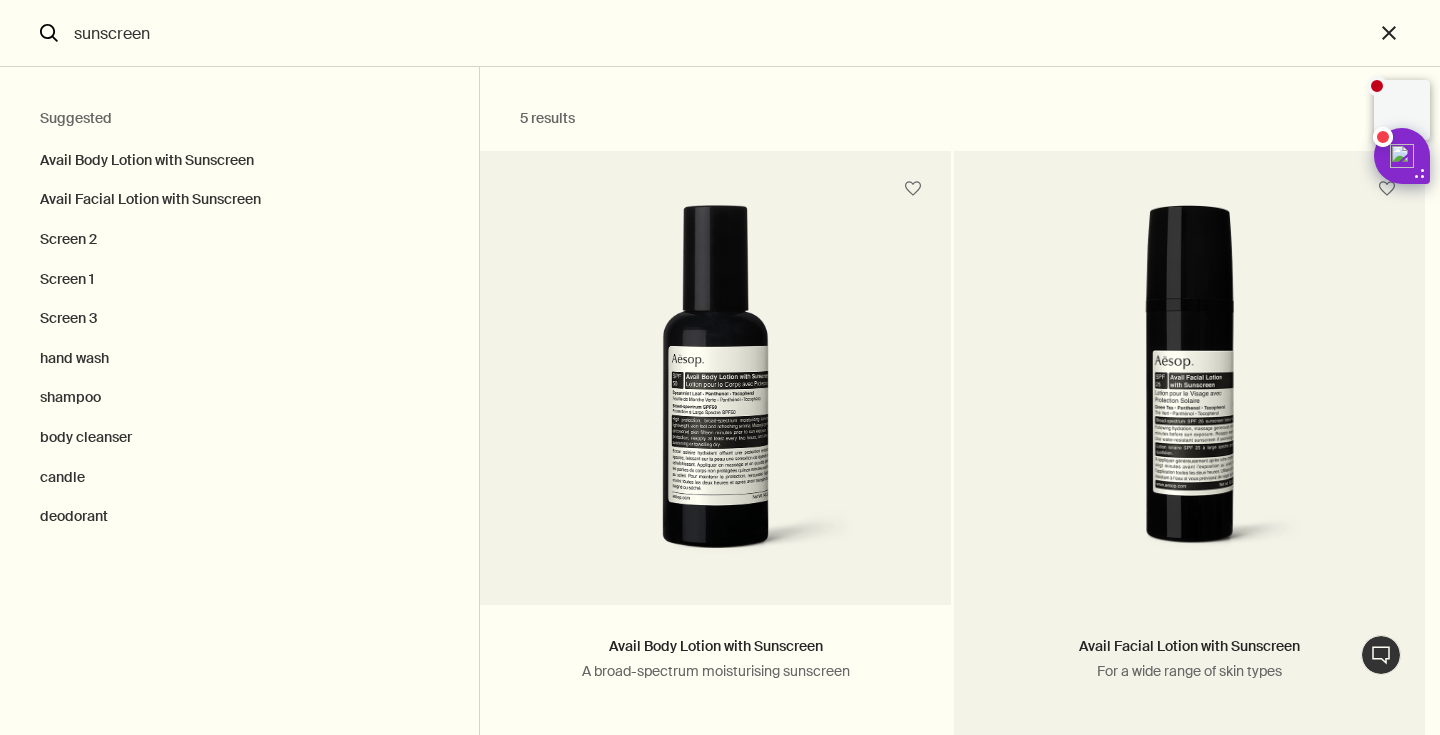 click at bounding box center [1189, 390] 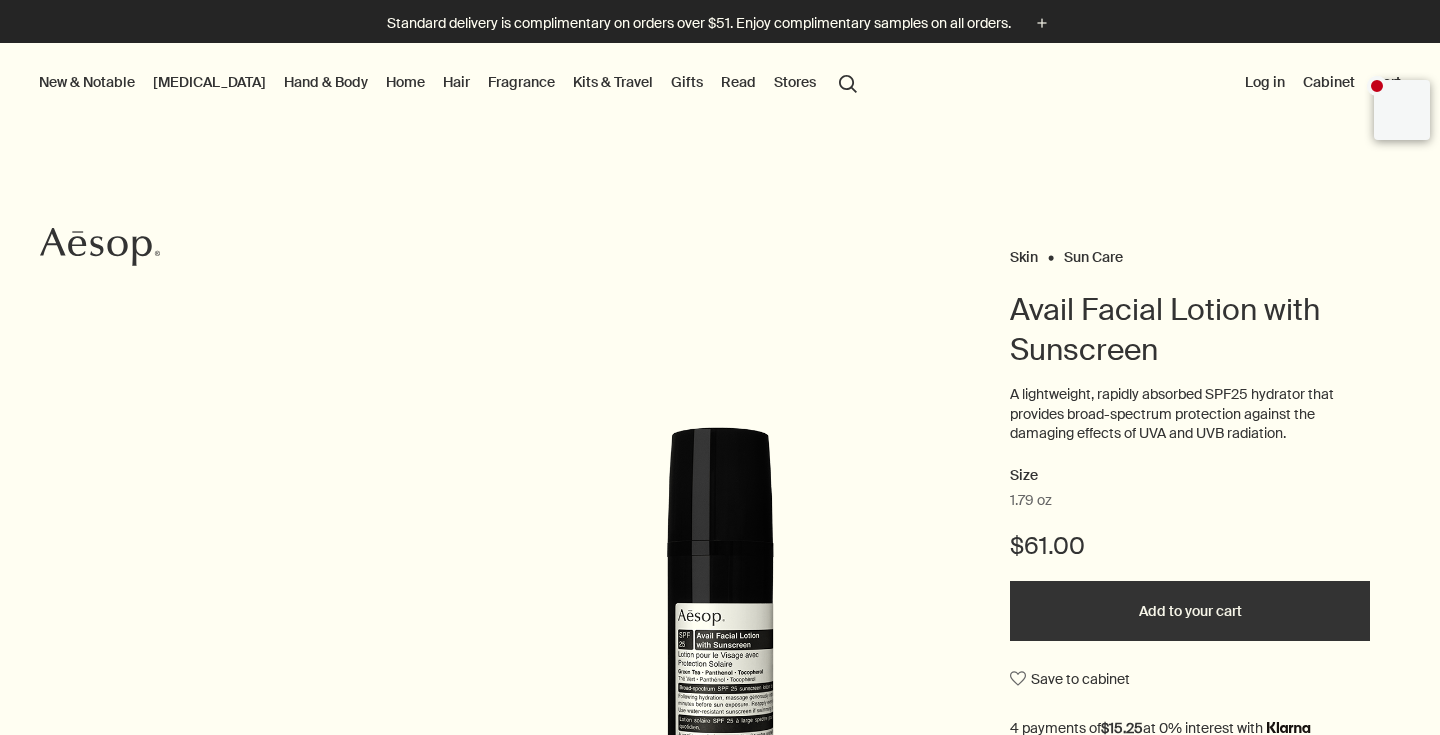 scroll, scrollTop: 0, scrollLeft: 0, axis: both 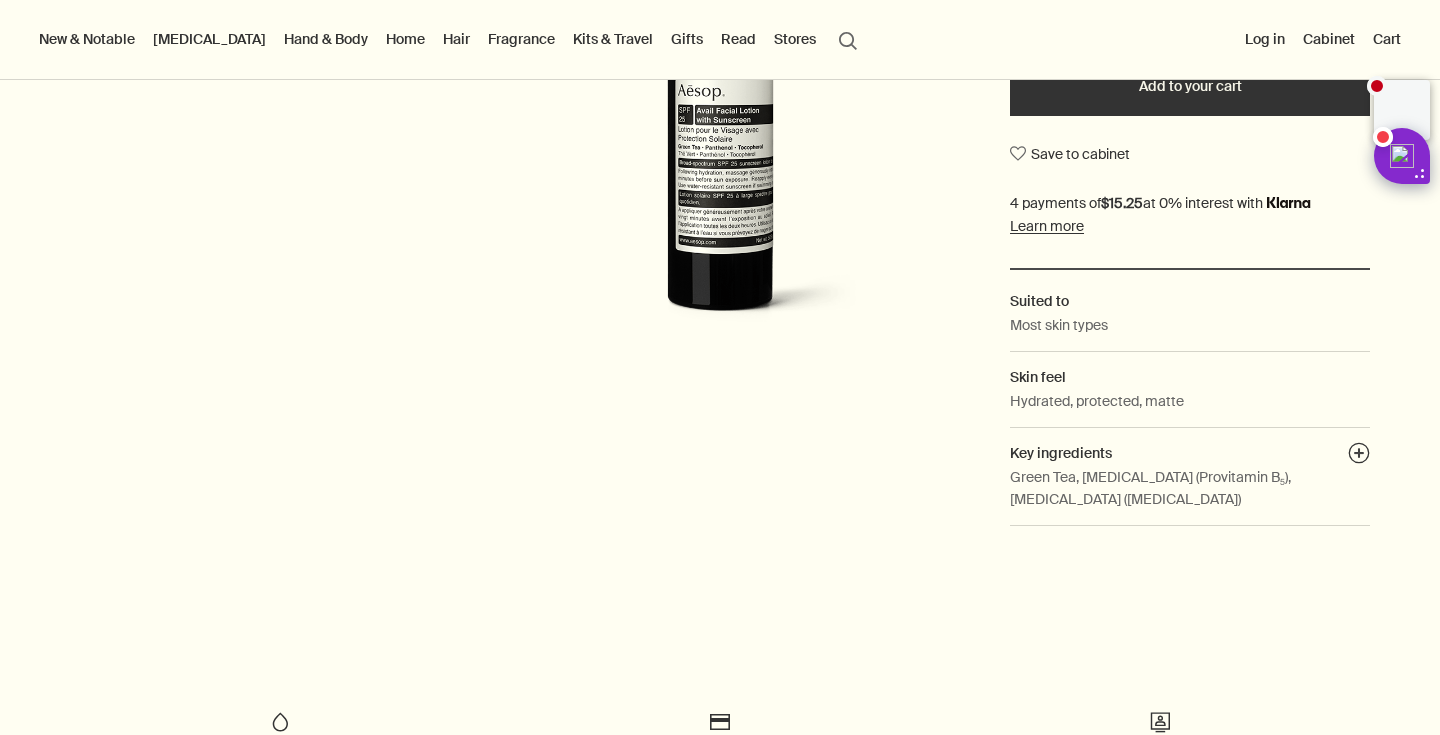 click on "Suited to Most skin types Skin feel Hydrated, protected, matte Key ingredients plusAndCloseWithCircle Green Tea, Panthenol (Provitamin B₅), Tocopherol (Vitamin E)" at bounding box center (1190, 397) 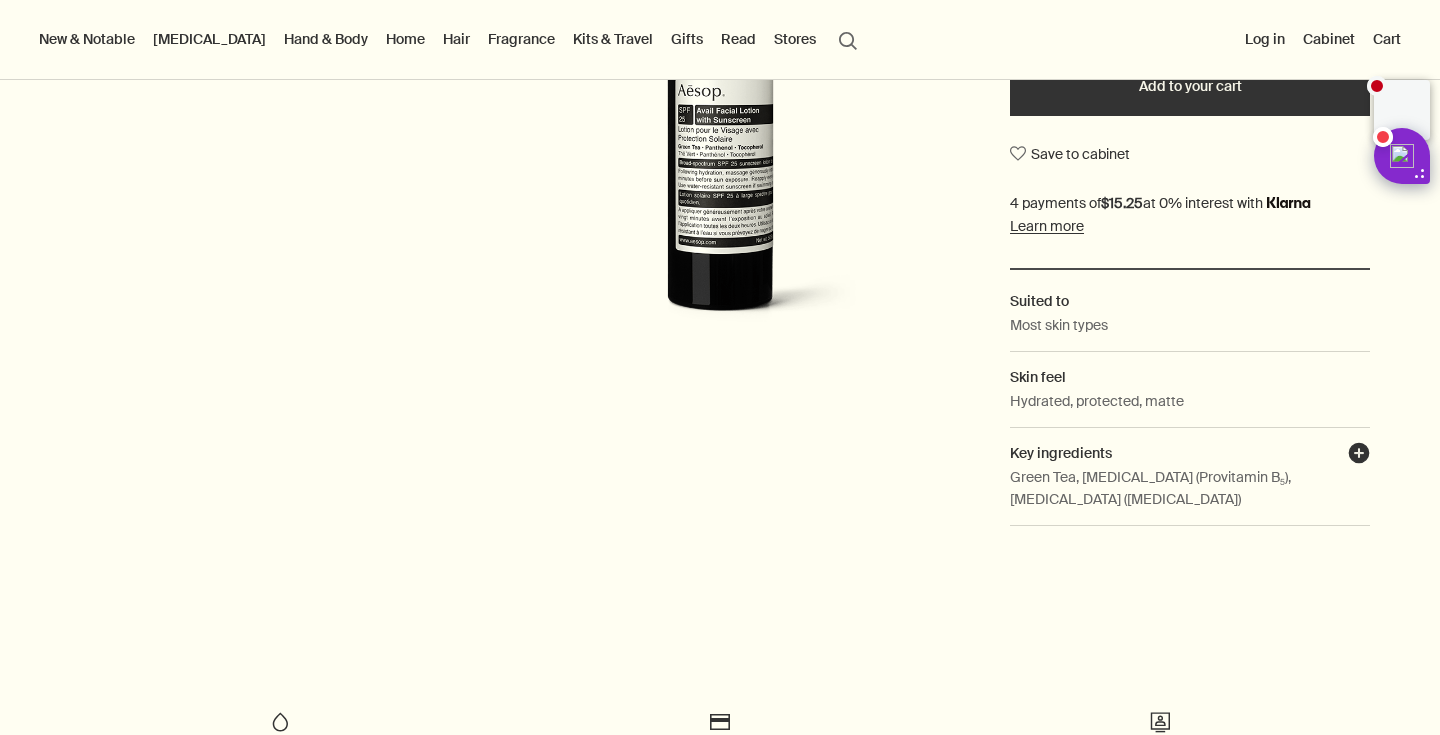 click on "plusAndCloseWithCircle" at bounding box center (1359, 456) 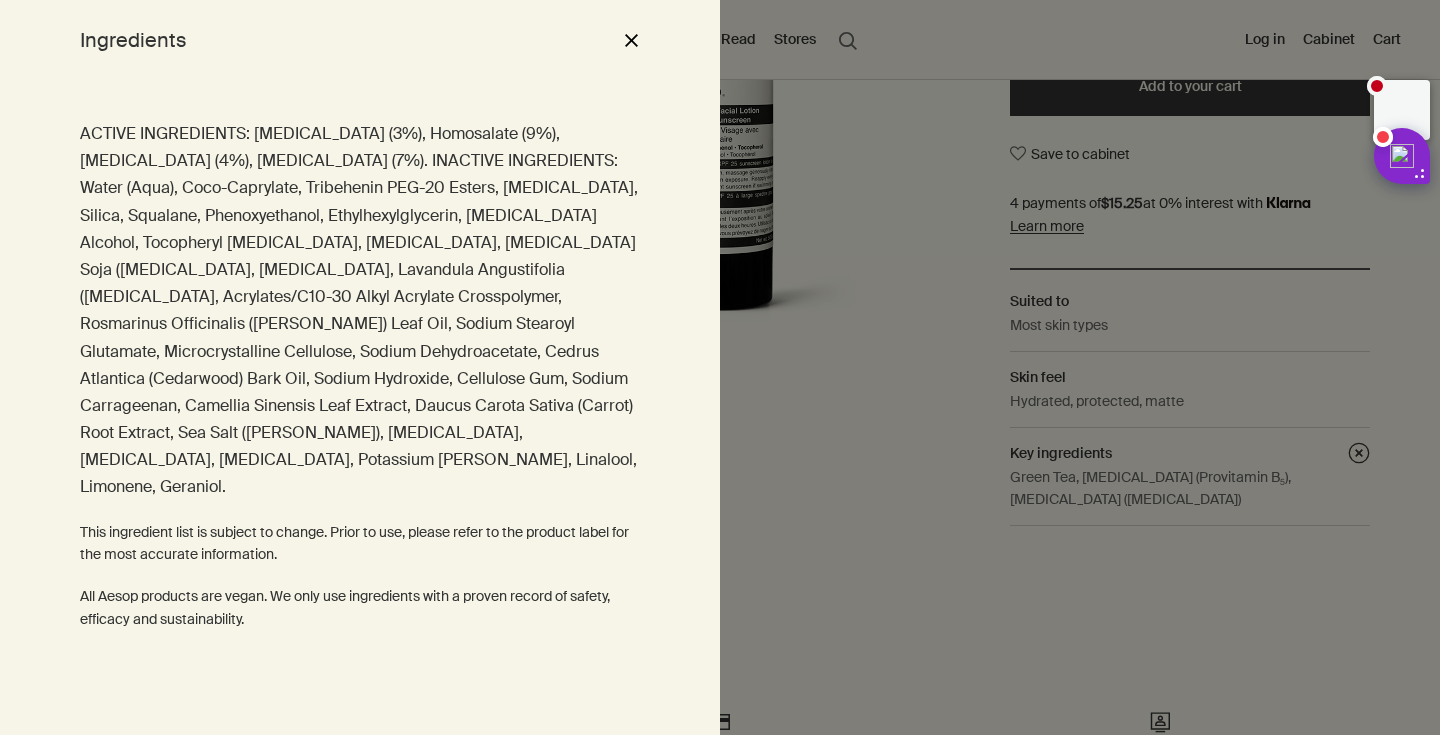 click on "close" at bounding box center (631, 40) 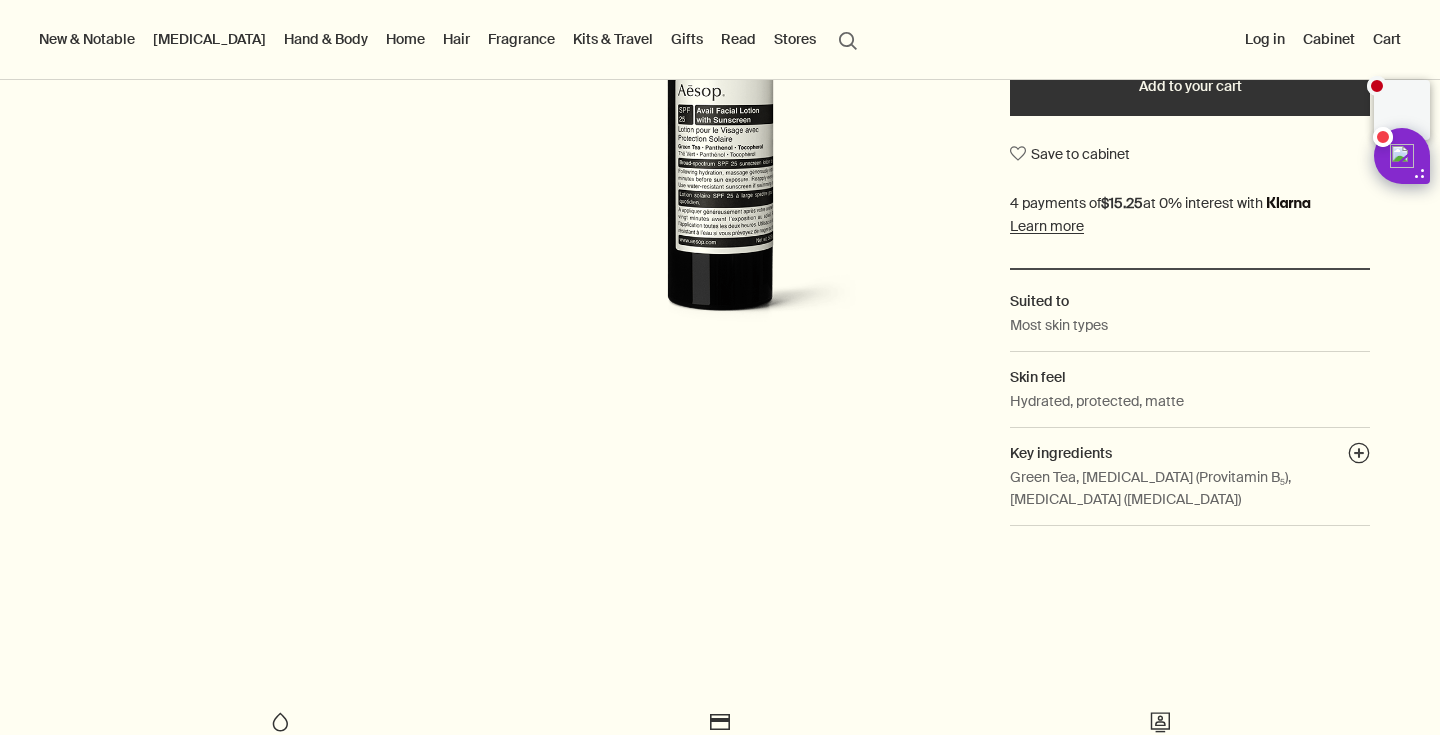 click at bounding box center (720, 735) 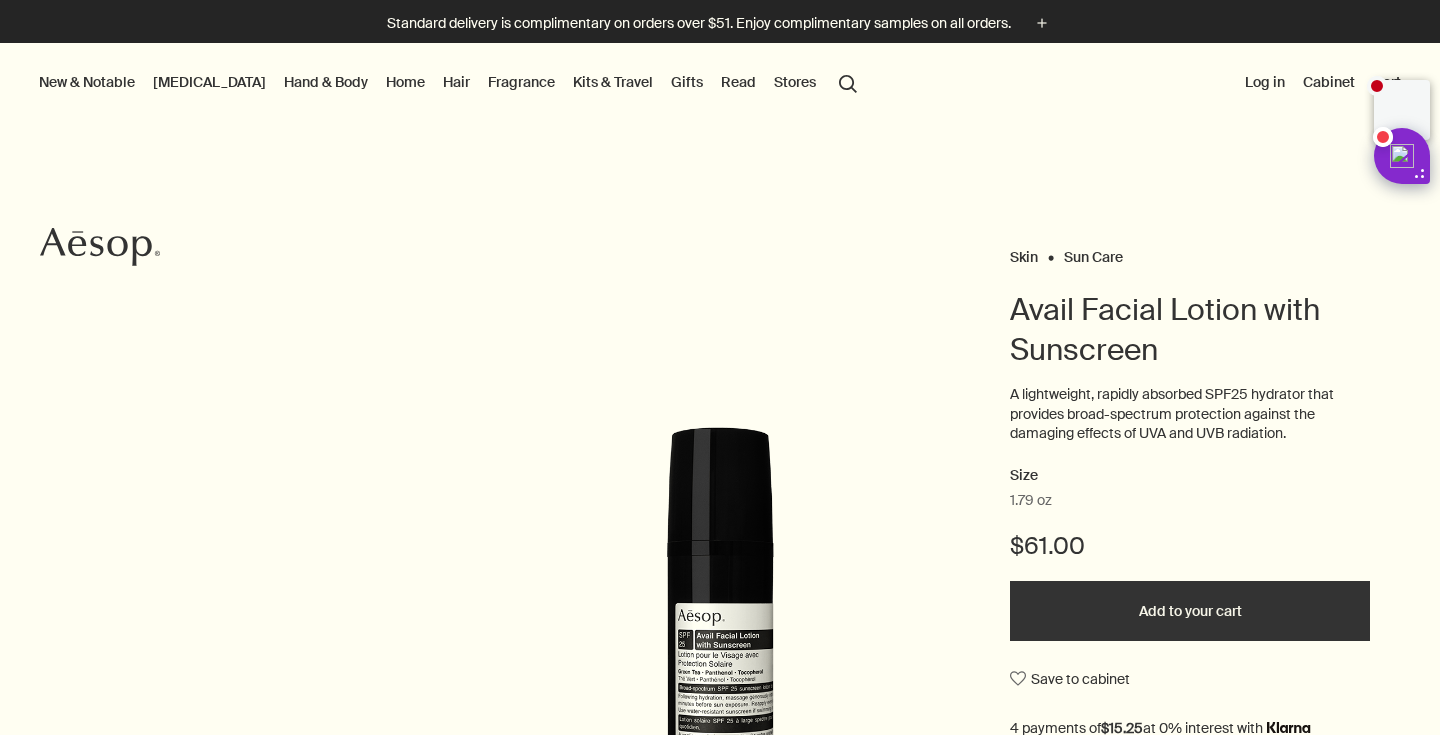 scroll, scrollTop: 0, scrollLeft: 0, axis: both 